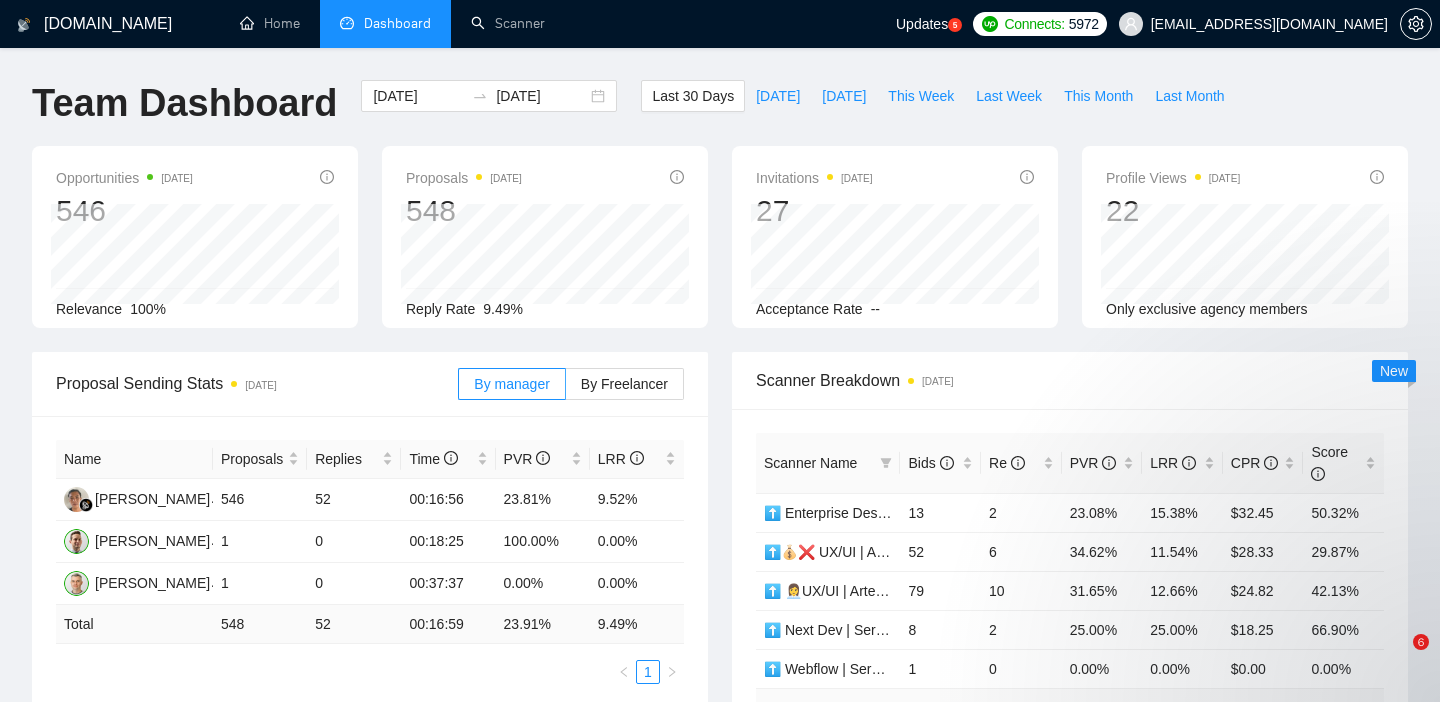 scroll, scrollTop: 0, scrollLeft: 0, axis: both 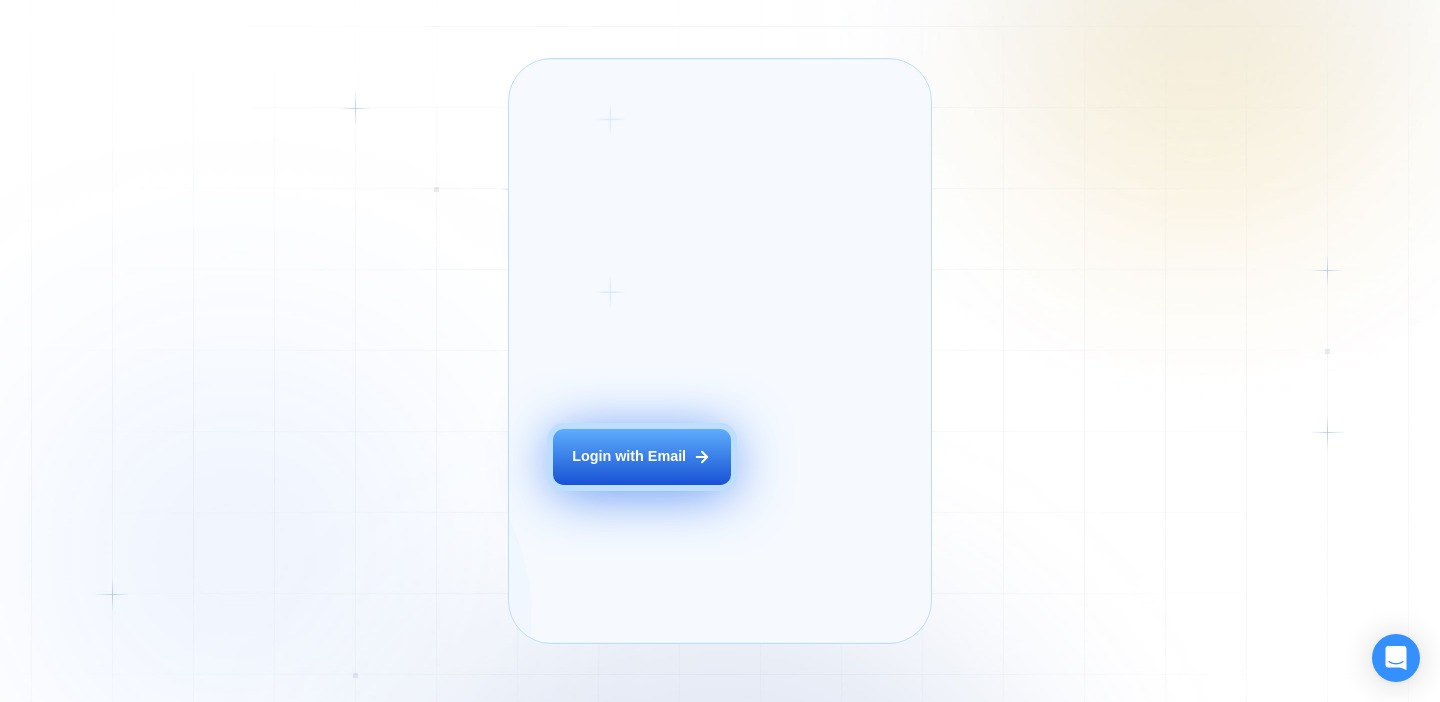 click on "Login with Email" at bounding box center (642, 457) 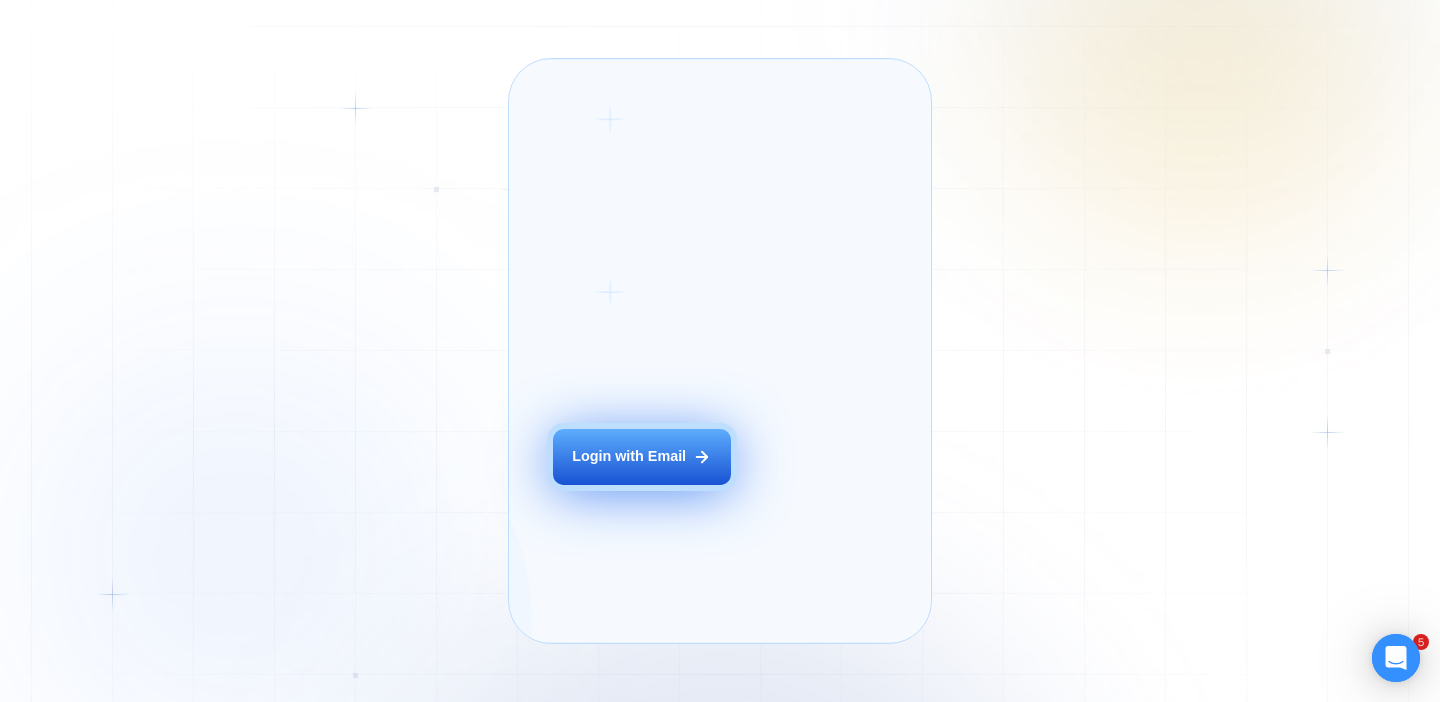 scroll, scrollTop: 0, scrollLeft: 0, axis: both 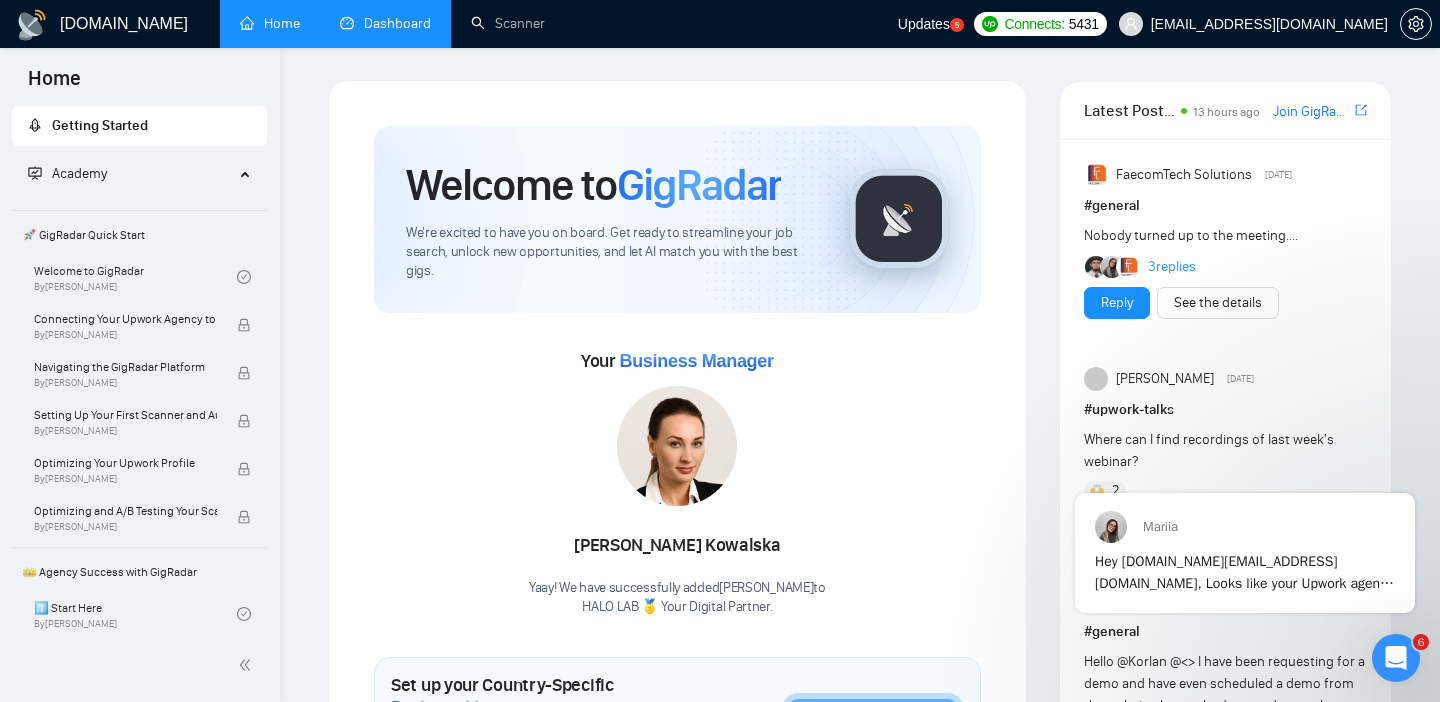 click on "Dashboard" at bounding box center (385, 23) 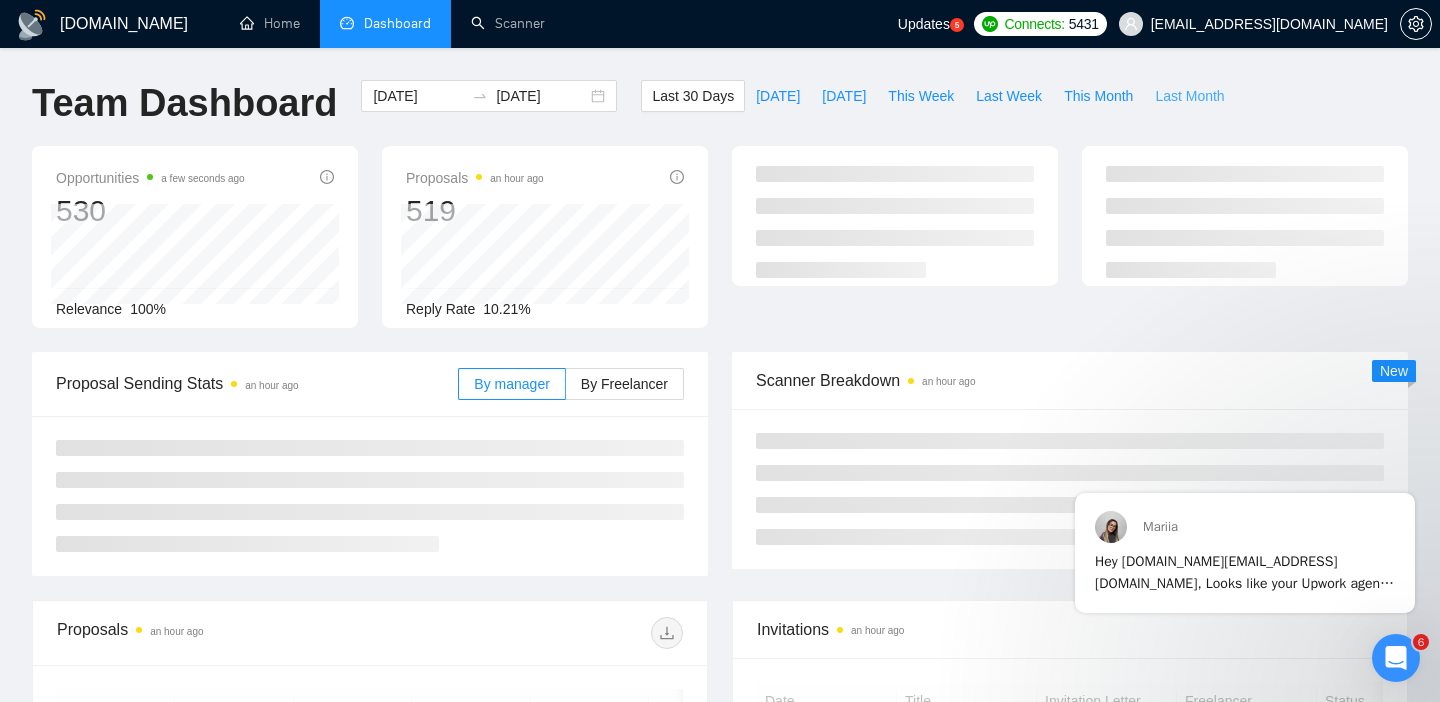 click on "Last Month" at bounding box center (1189, 96) 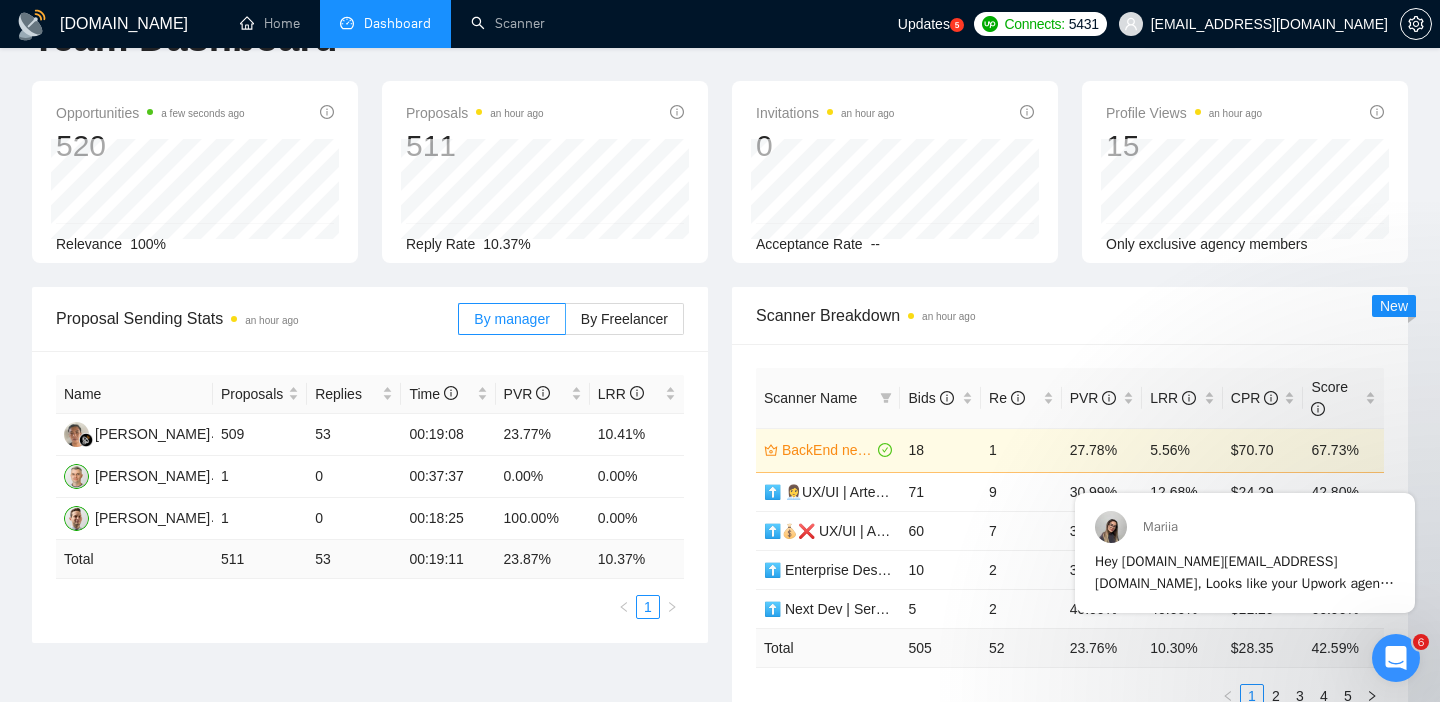scroll, scrollTop: 39, scrollLeft: 0, axis: vertical 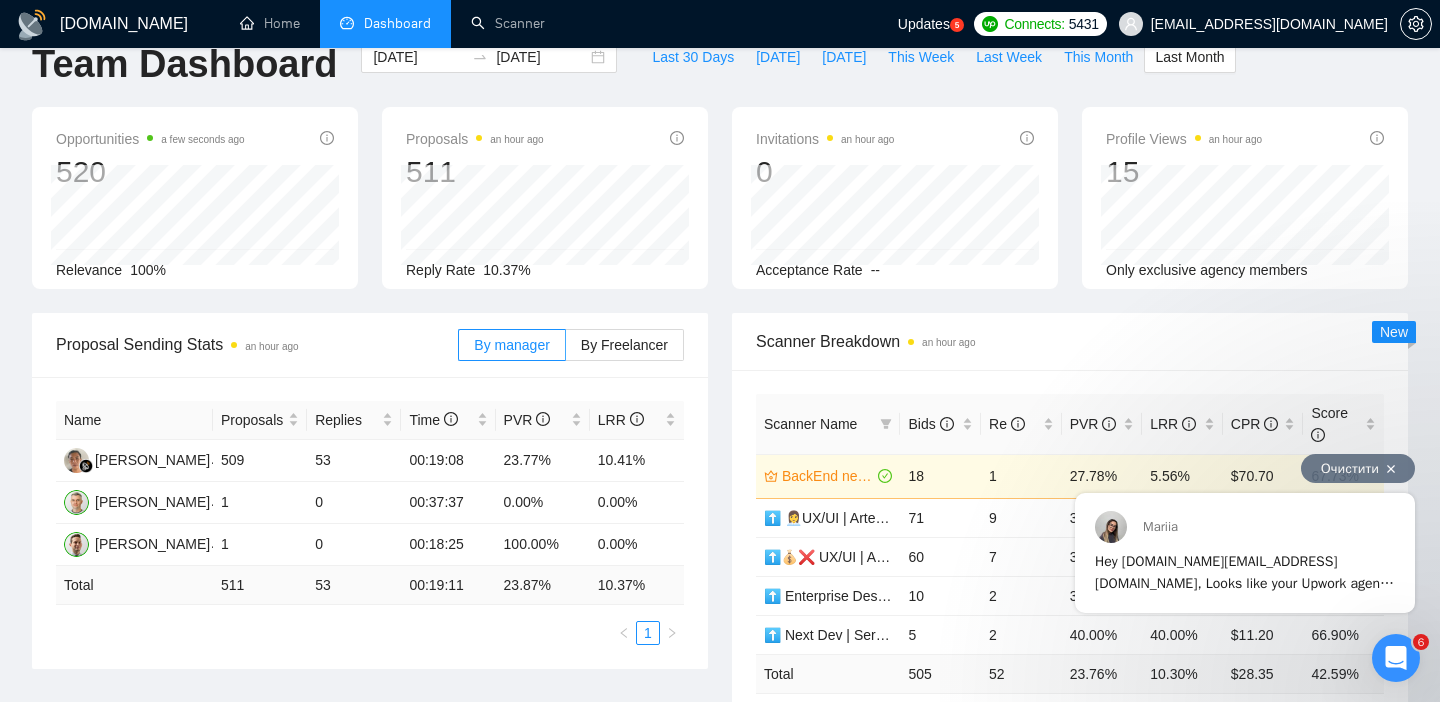 click on "Очистити" at bounding box center [1358, 468] 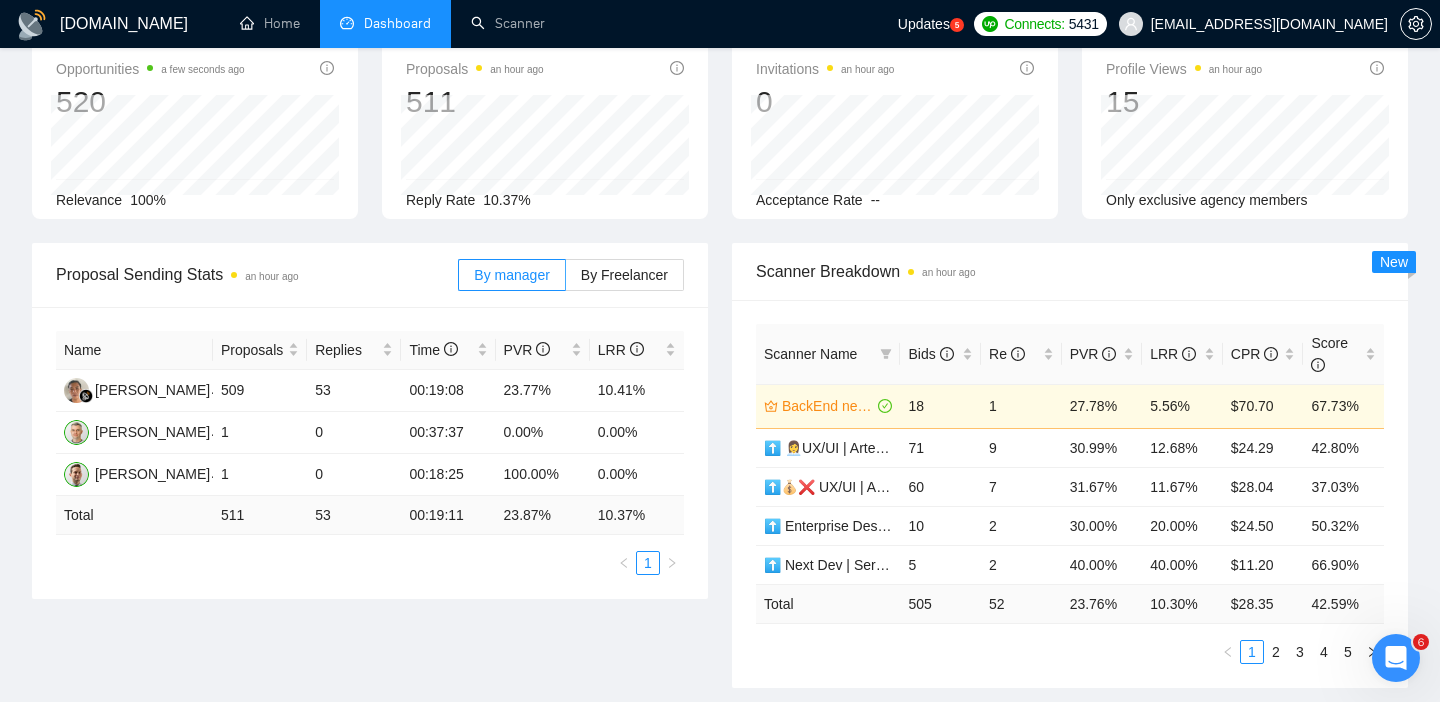 scroll, scrollTop: 0, scrollLeft: 0, axis: both 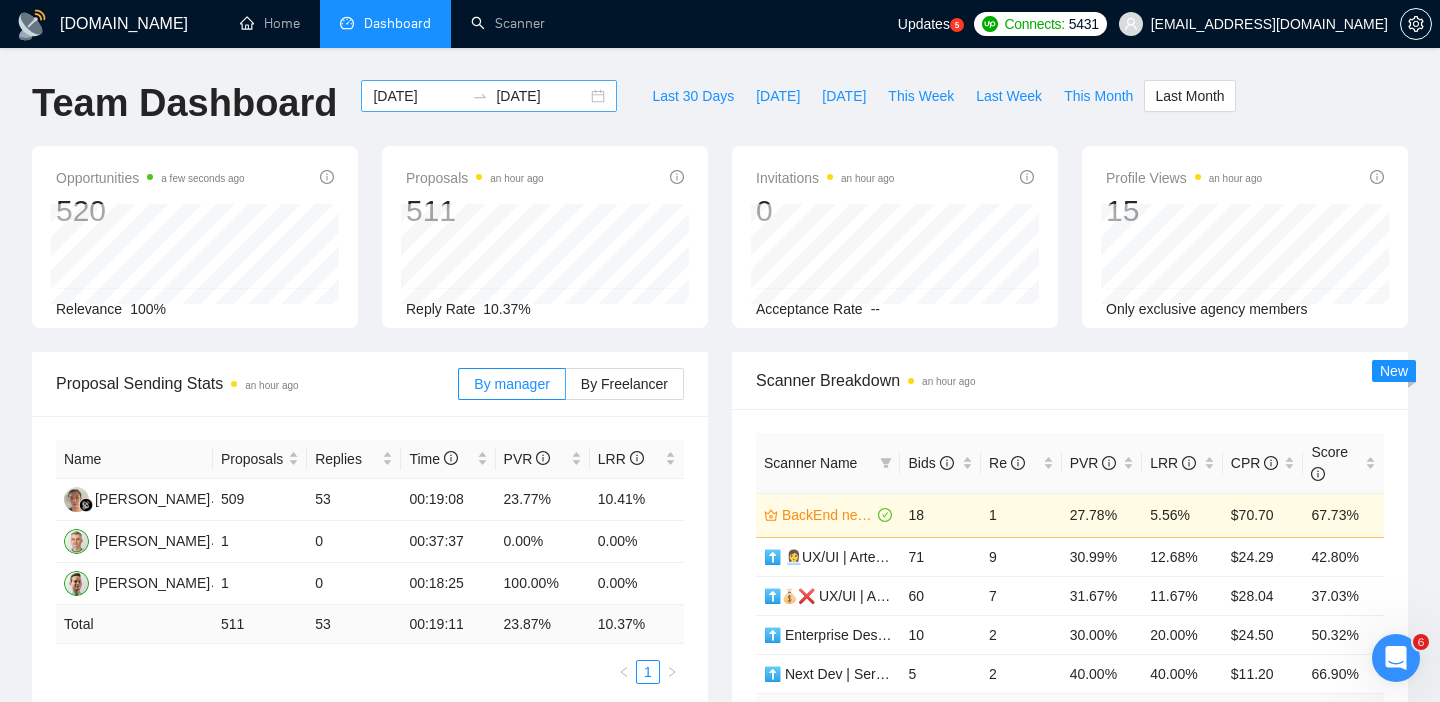 click on "2025-06-01 2025-06-30" at bounding box center [489, 96] 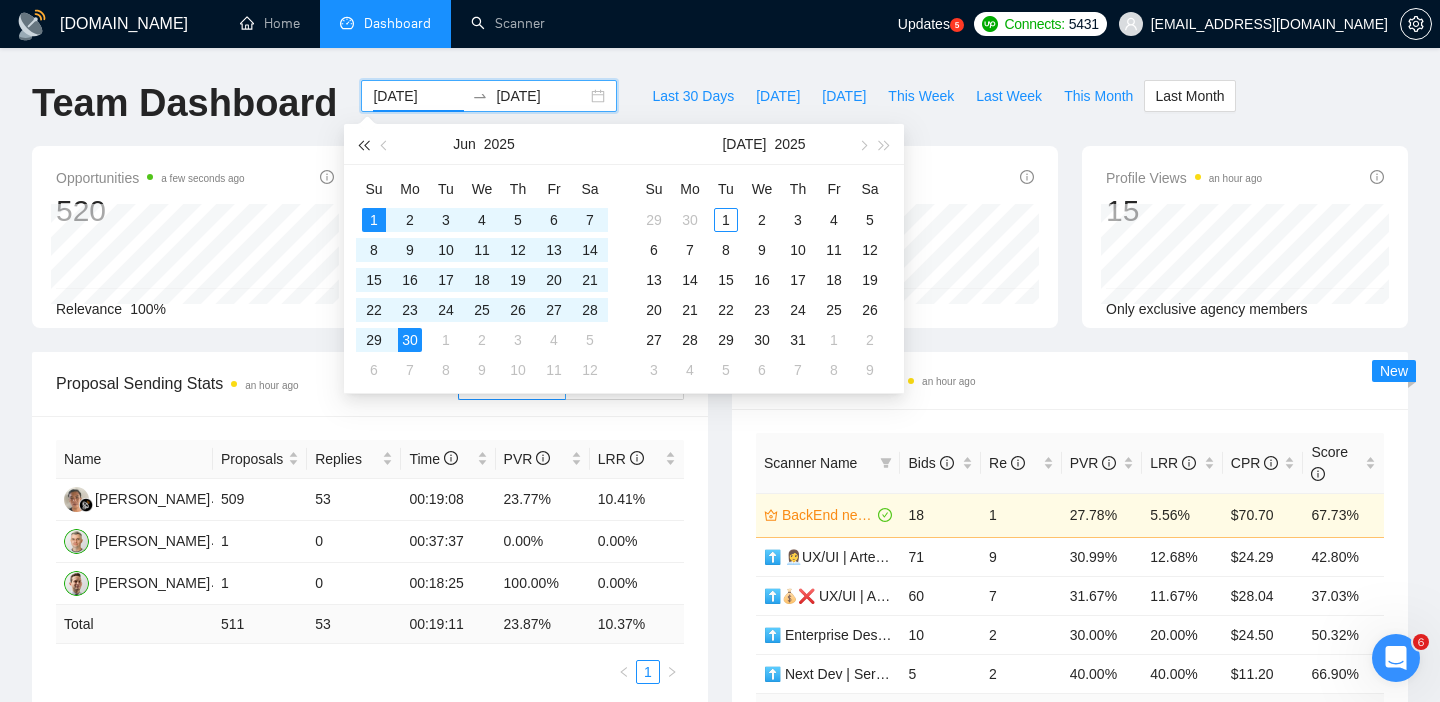 click at bounding box center [363, 145] 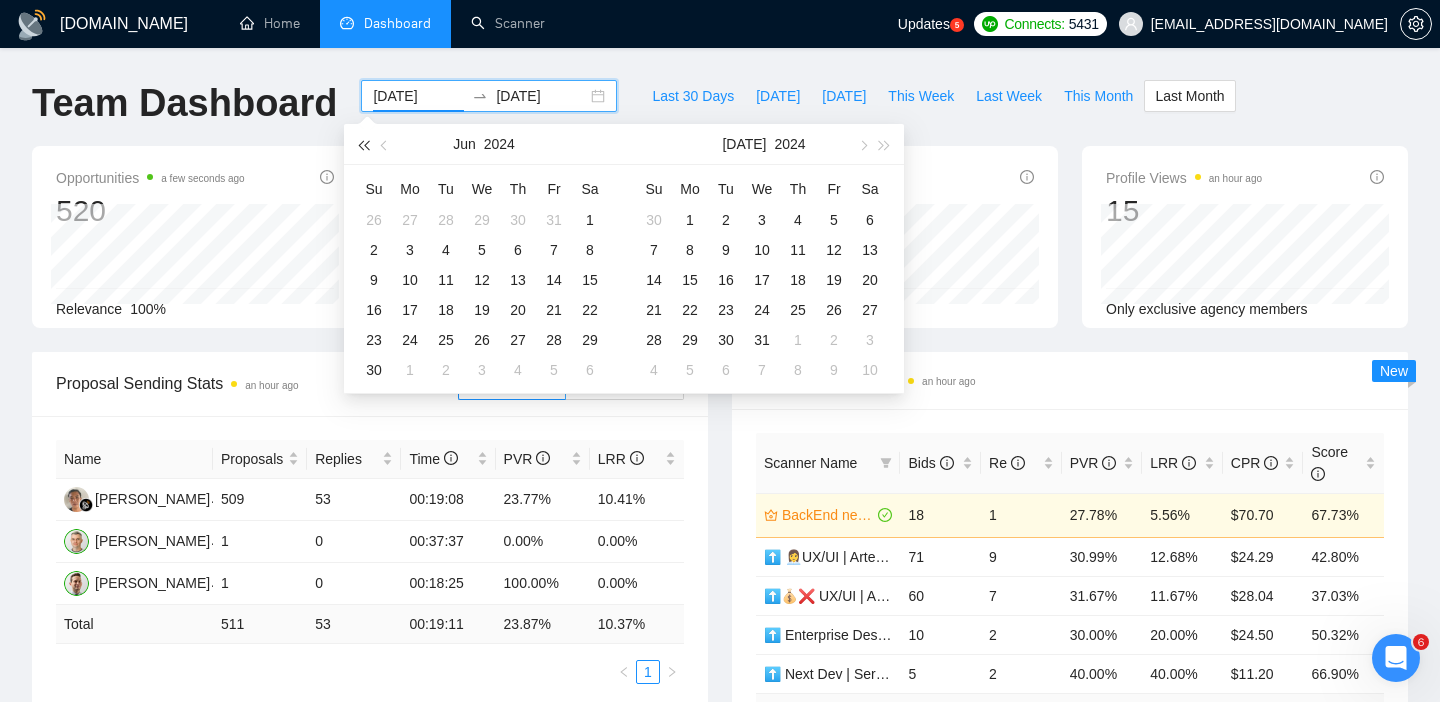 click at bounding box center (363, 144) 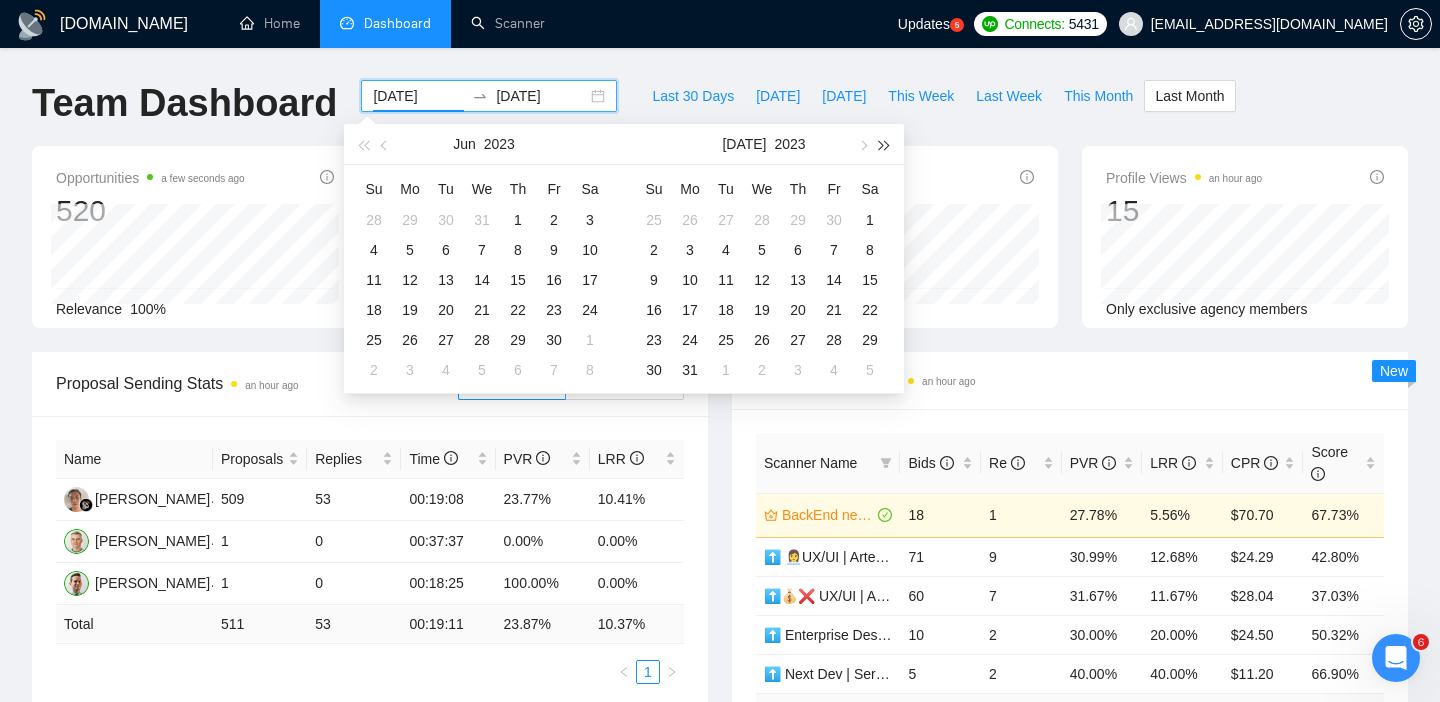 click at bounding box center (885, 145) 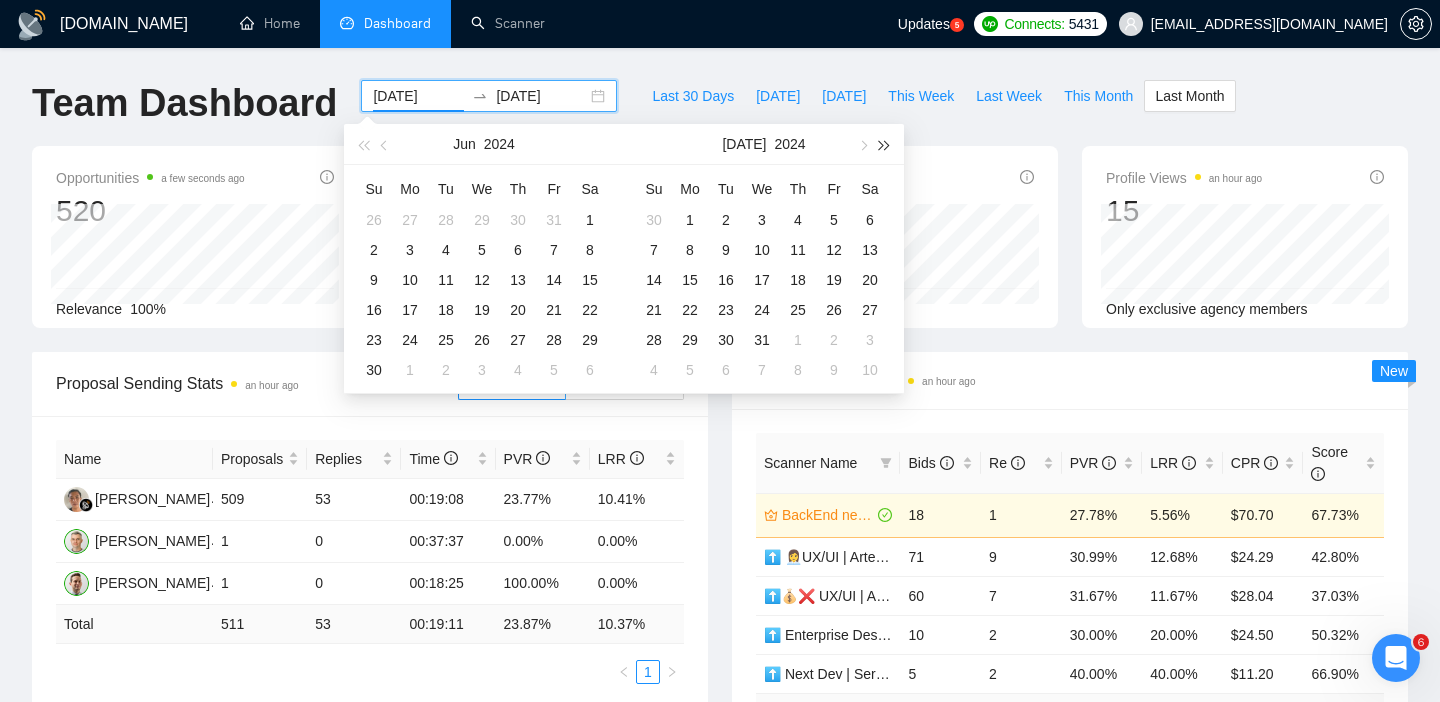 click at bounding box center (885, 145) 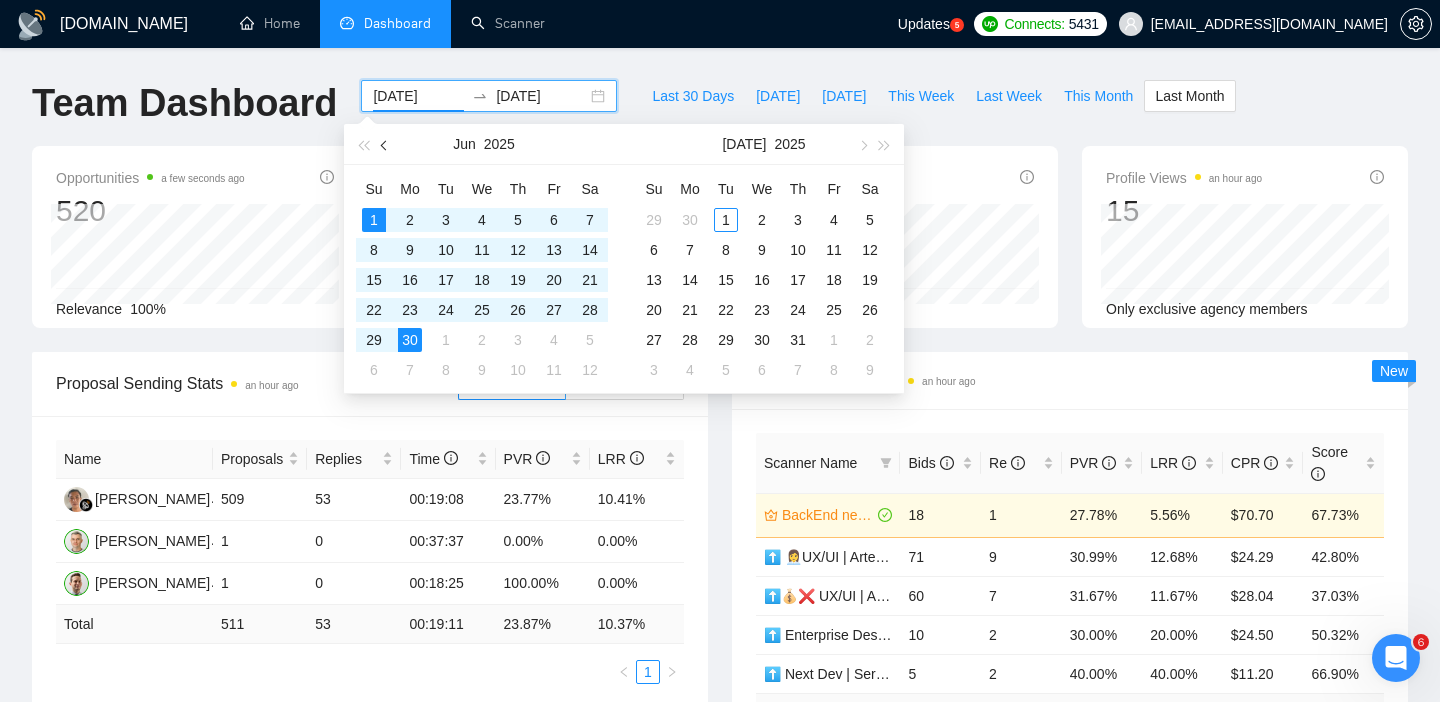 click at bounding box center [386, 145] 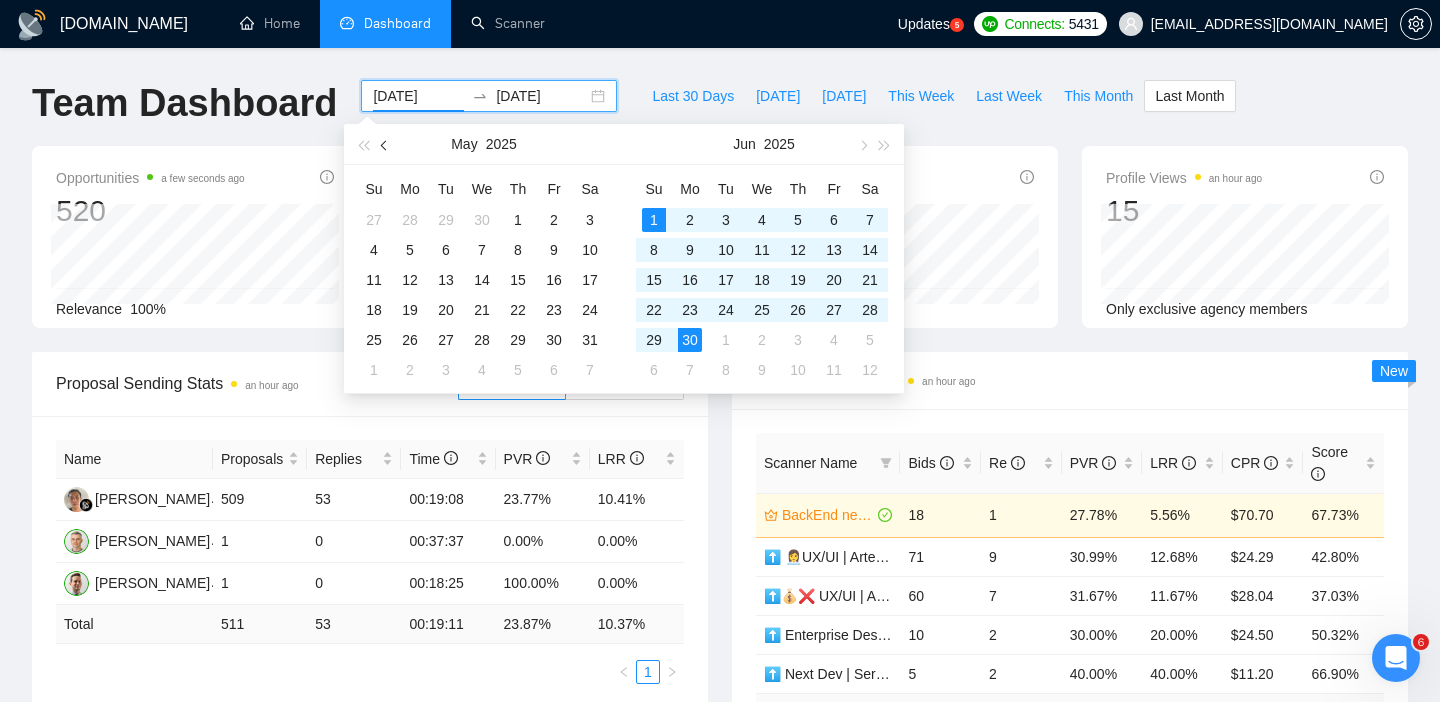 click at bounding box center (386, 145) 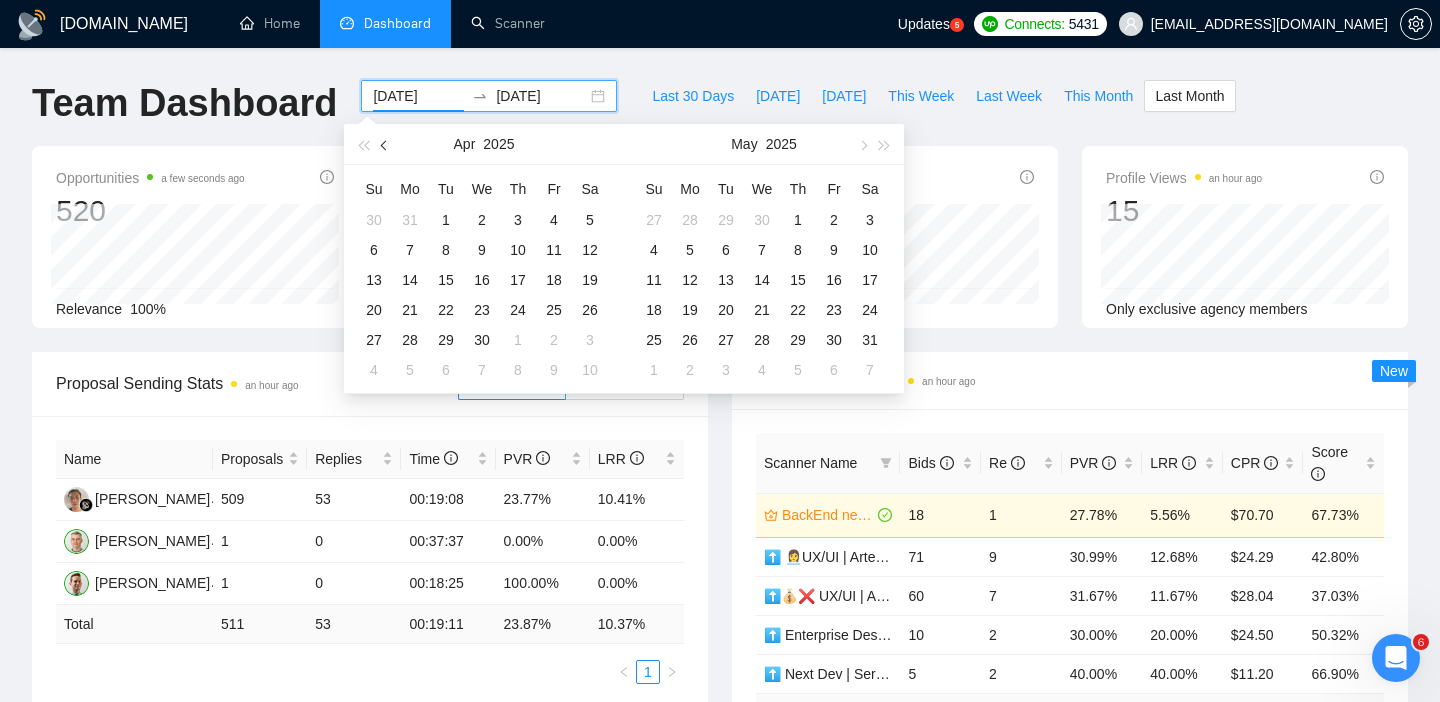 click at bounding box center [386, 145] 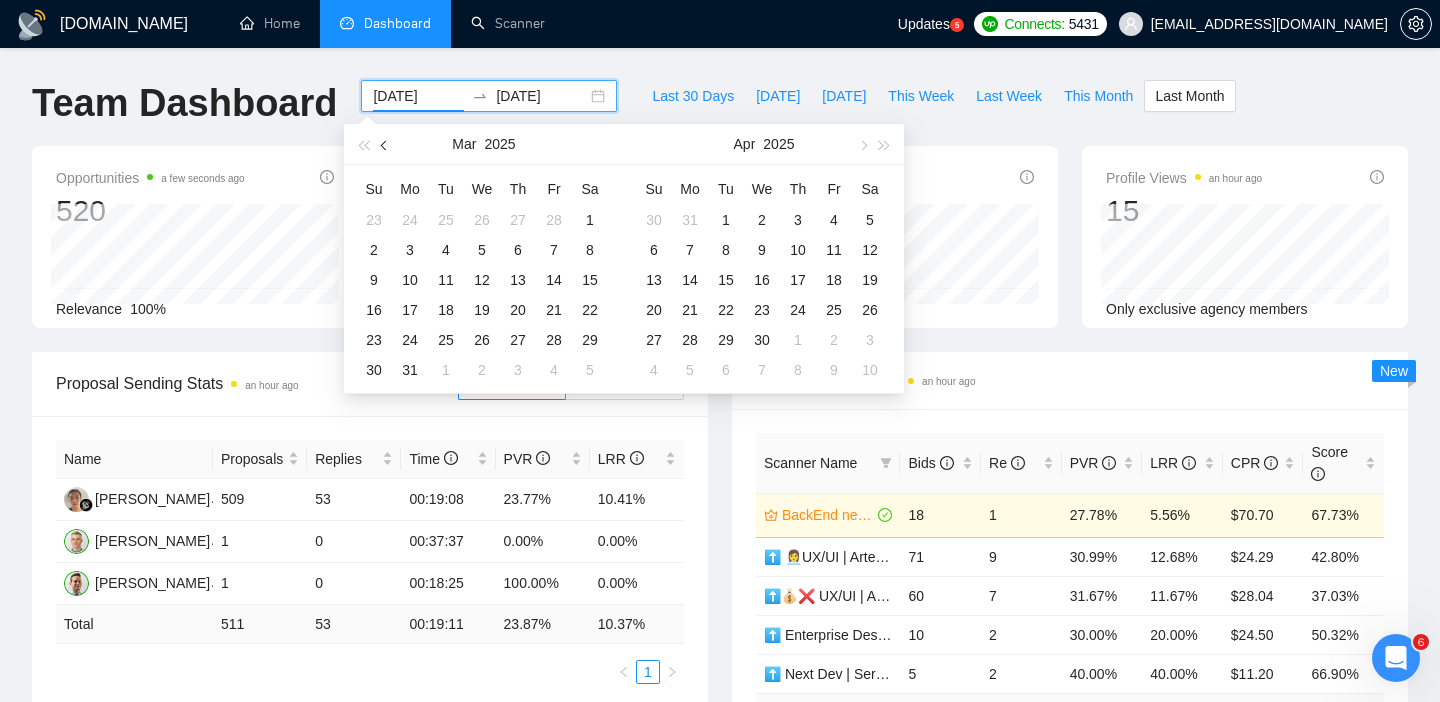click at bounding box center [386, 145] 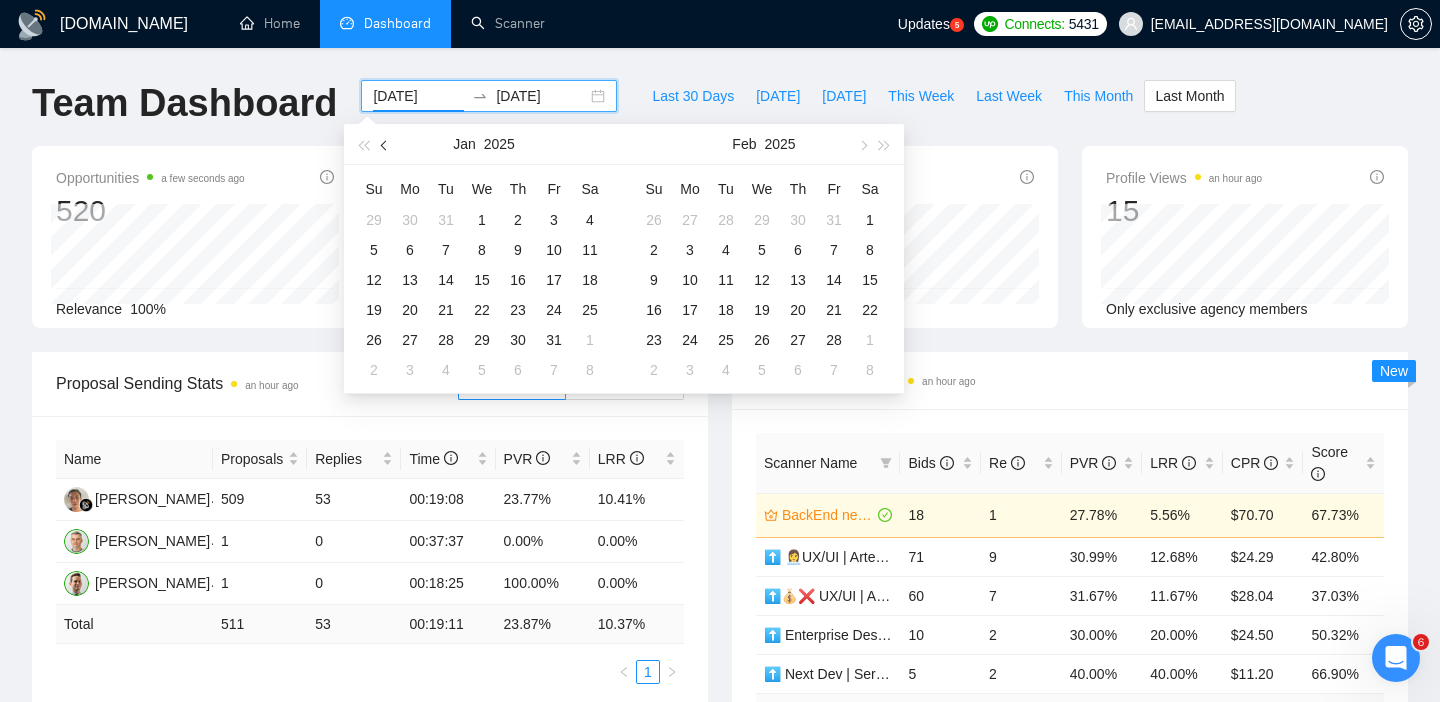 click at bounding box center (386, 145) 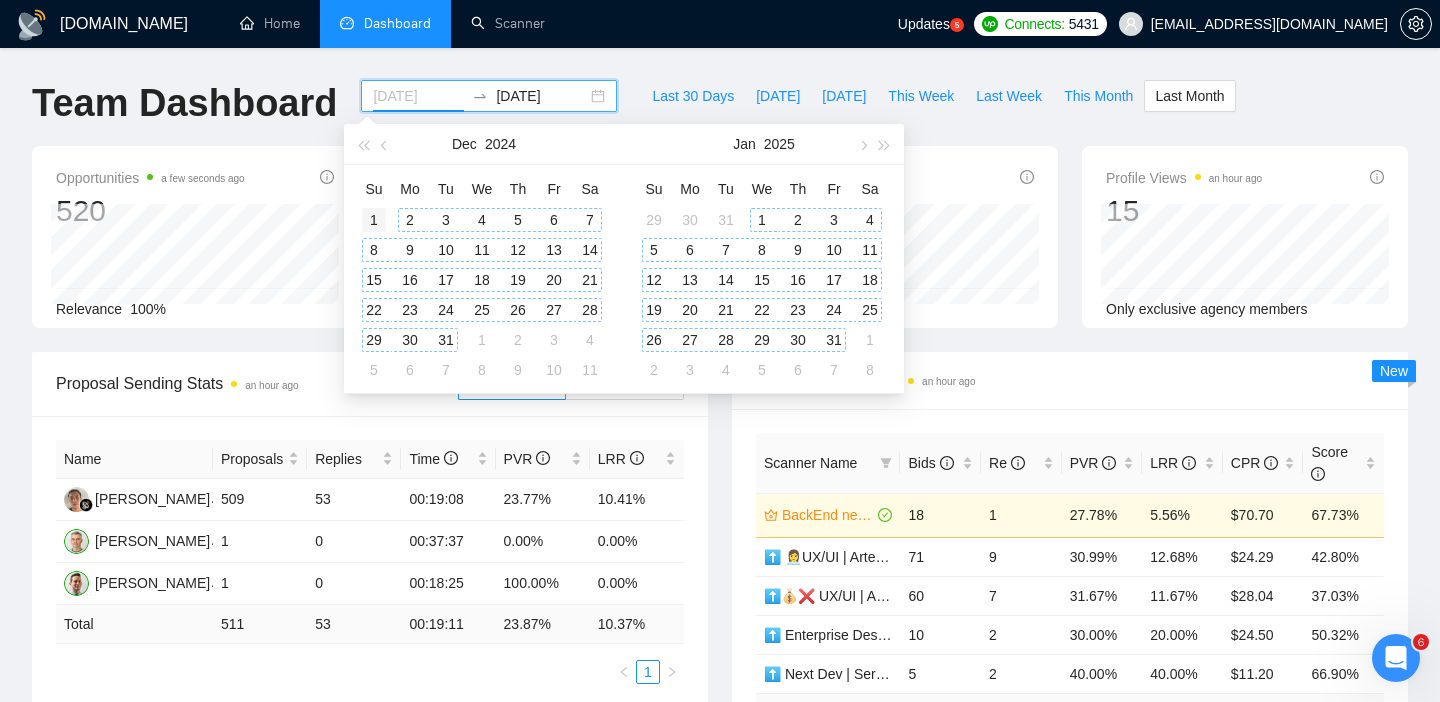 type on "2024-12-01" 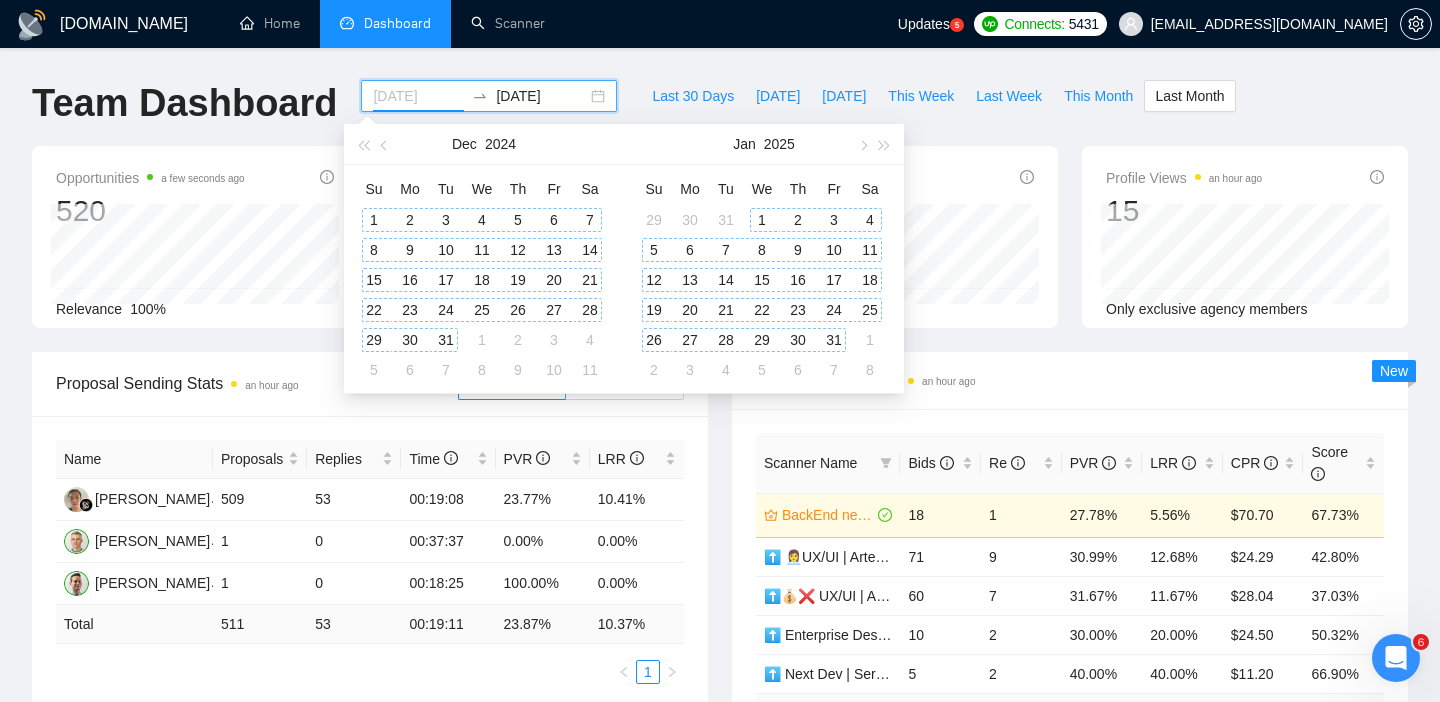click on "1" at bounding box center (374, 220) 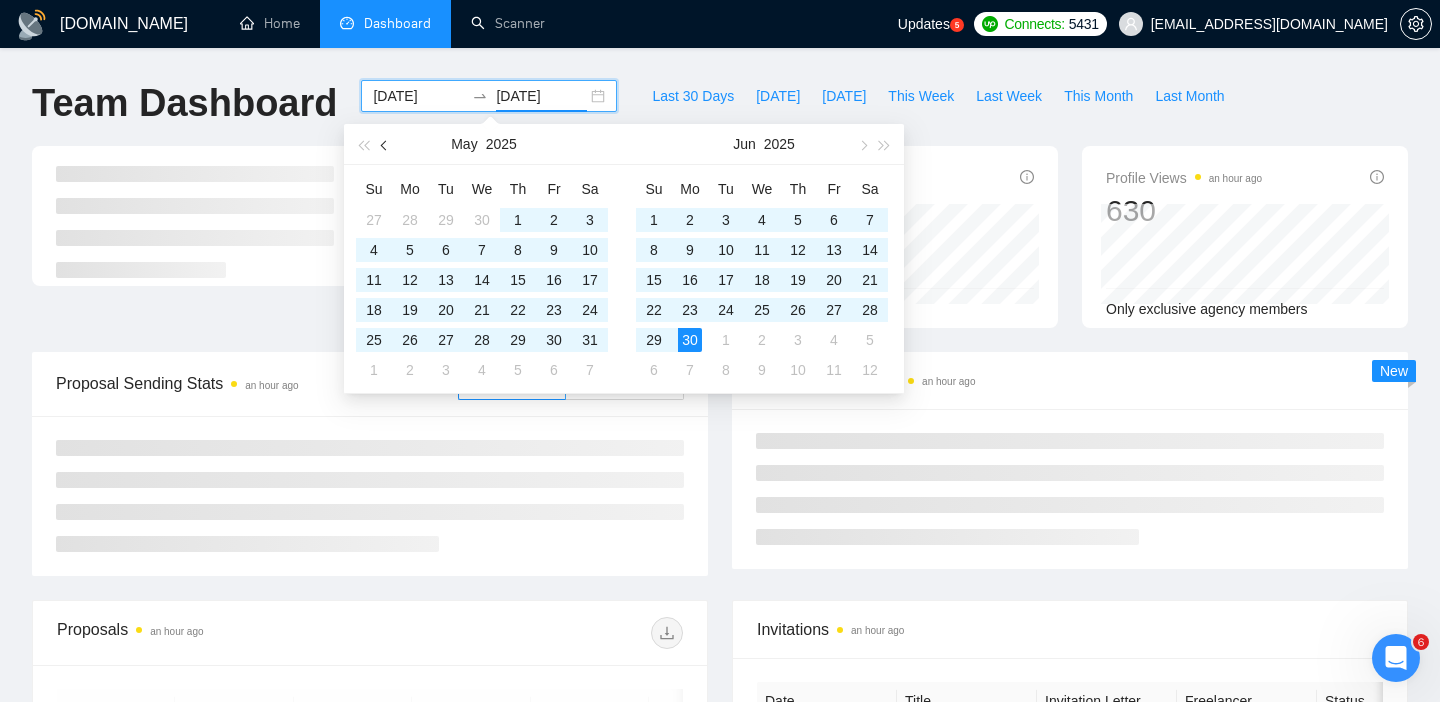 click at bounding box center [385, 144] 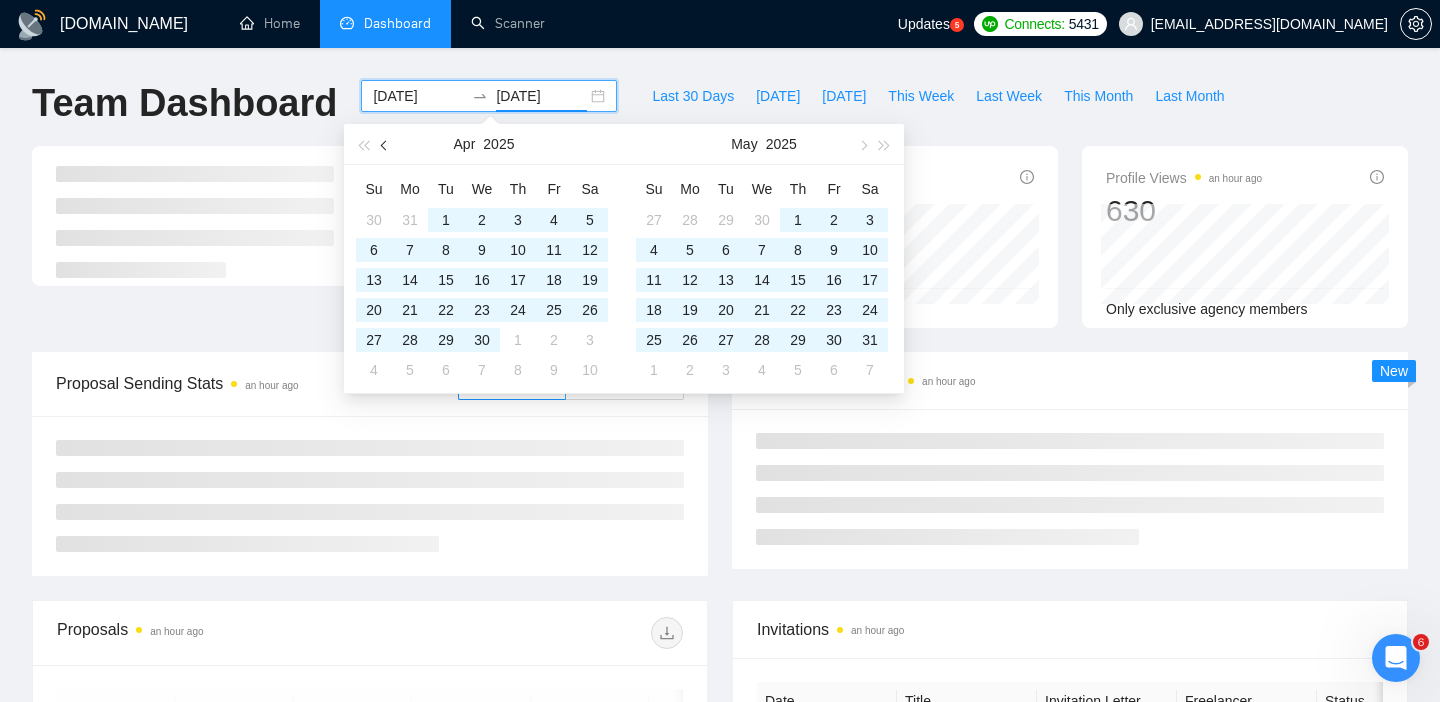 click at bounding box center [385, 144] 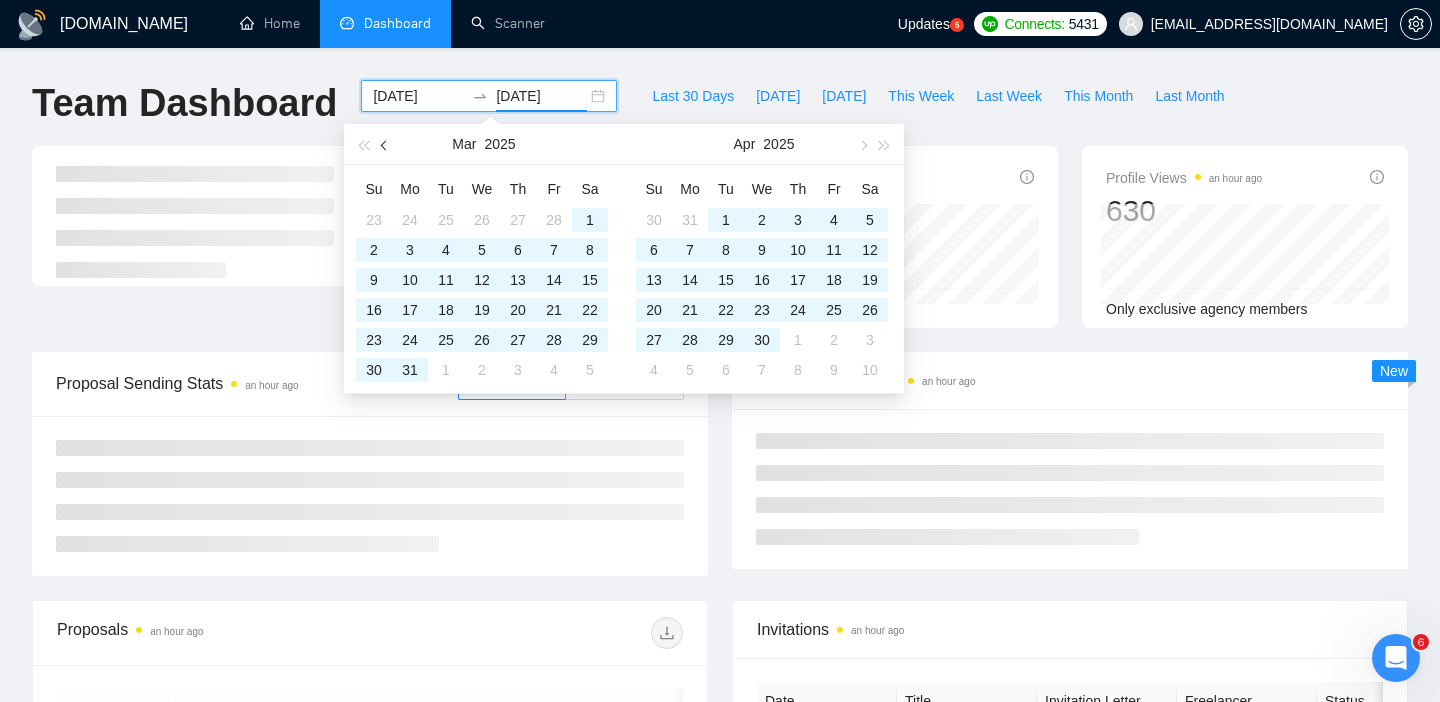 click at bounding box center (385, 144) 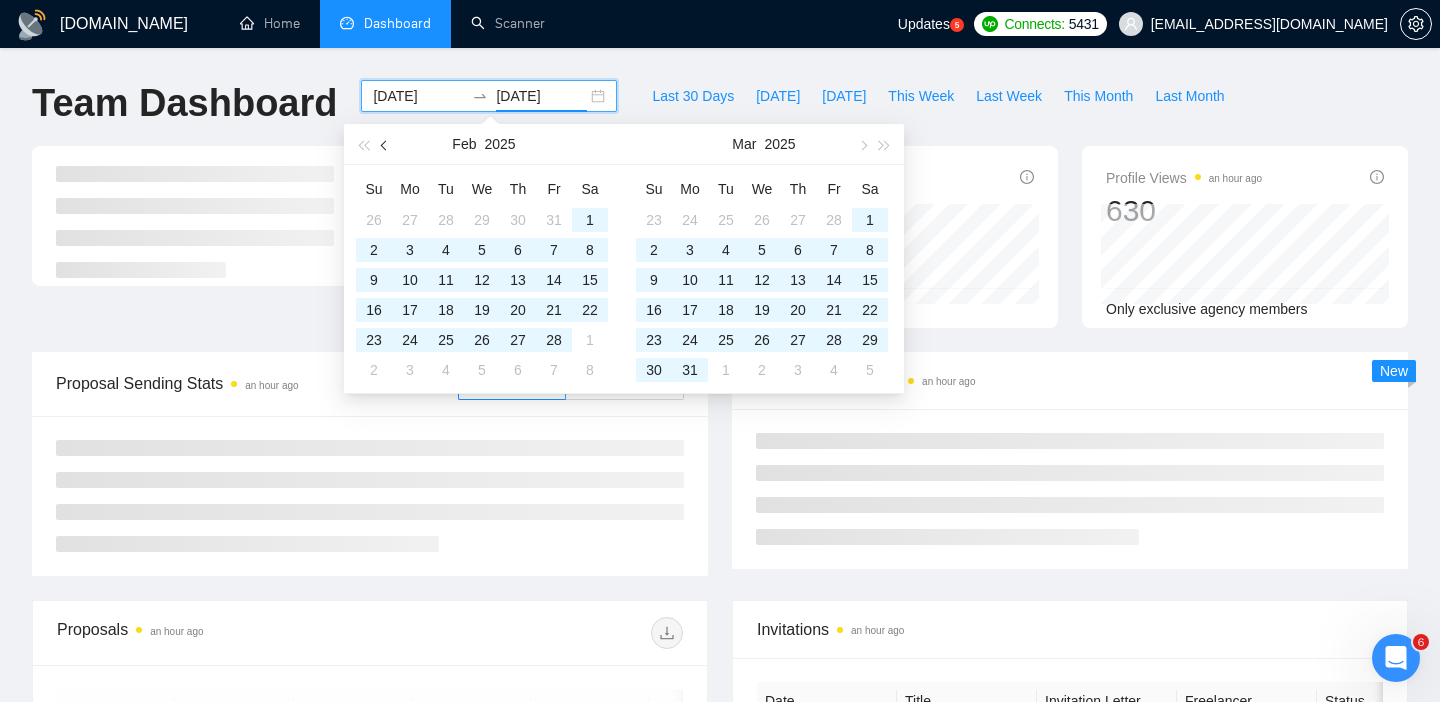 click at bounding box center (385, 144) 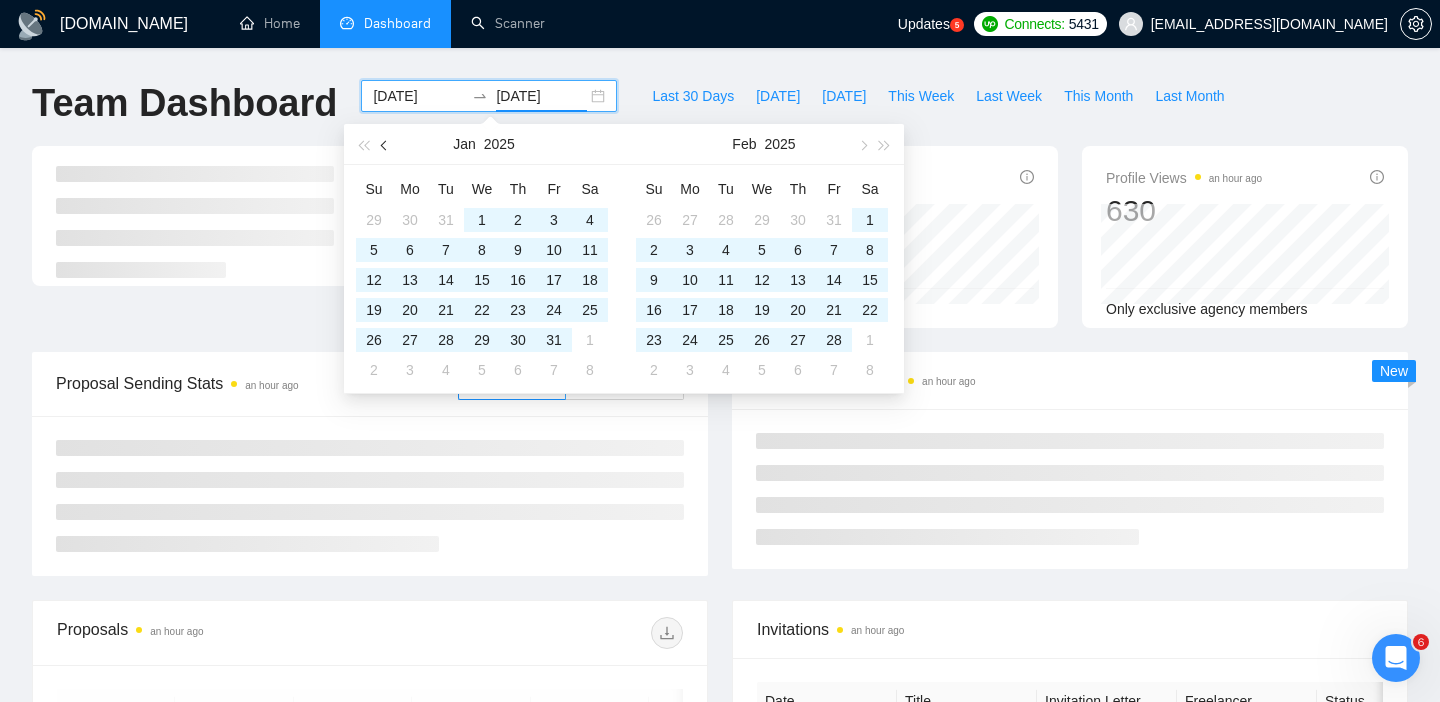 click at bounding box center (385, 144) 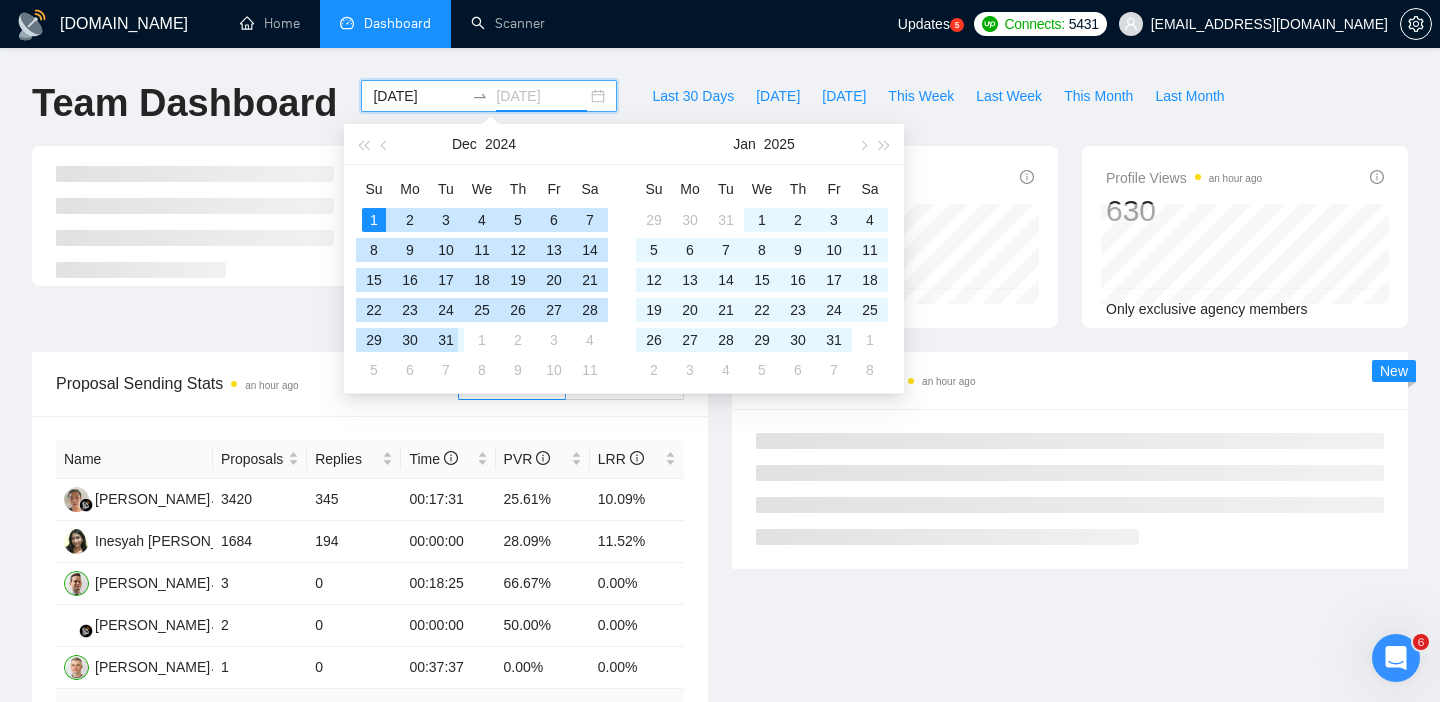 type on "2024-12-31" 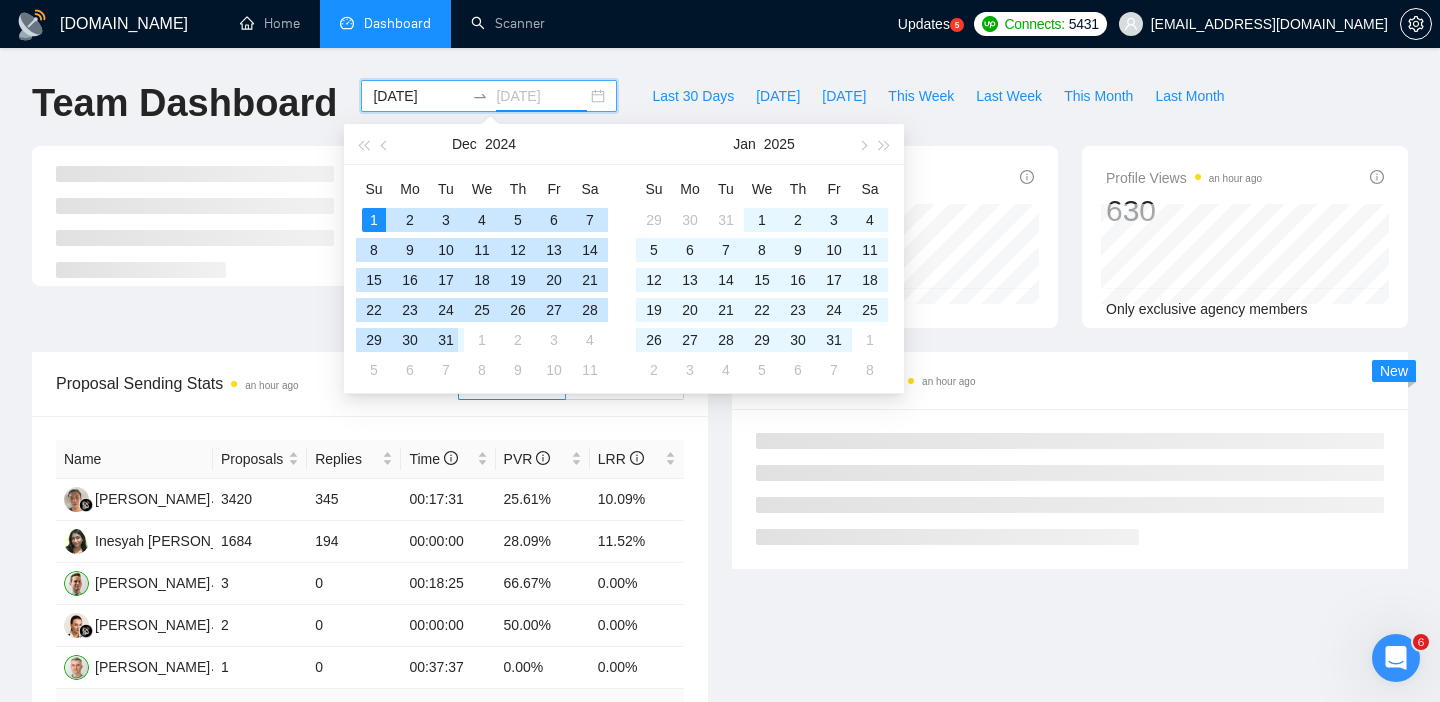 click on "31" at bounding box center [446, 340] 